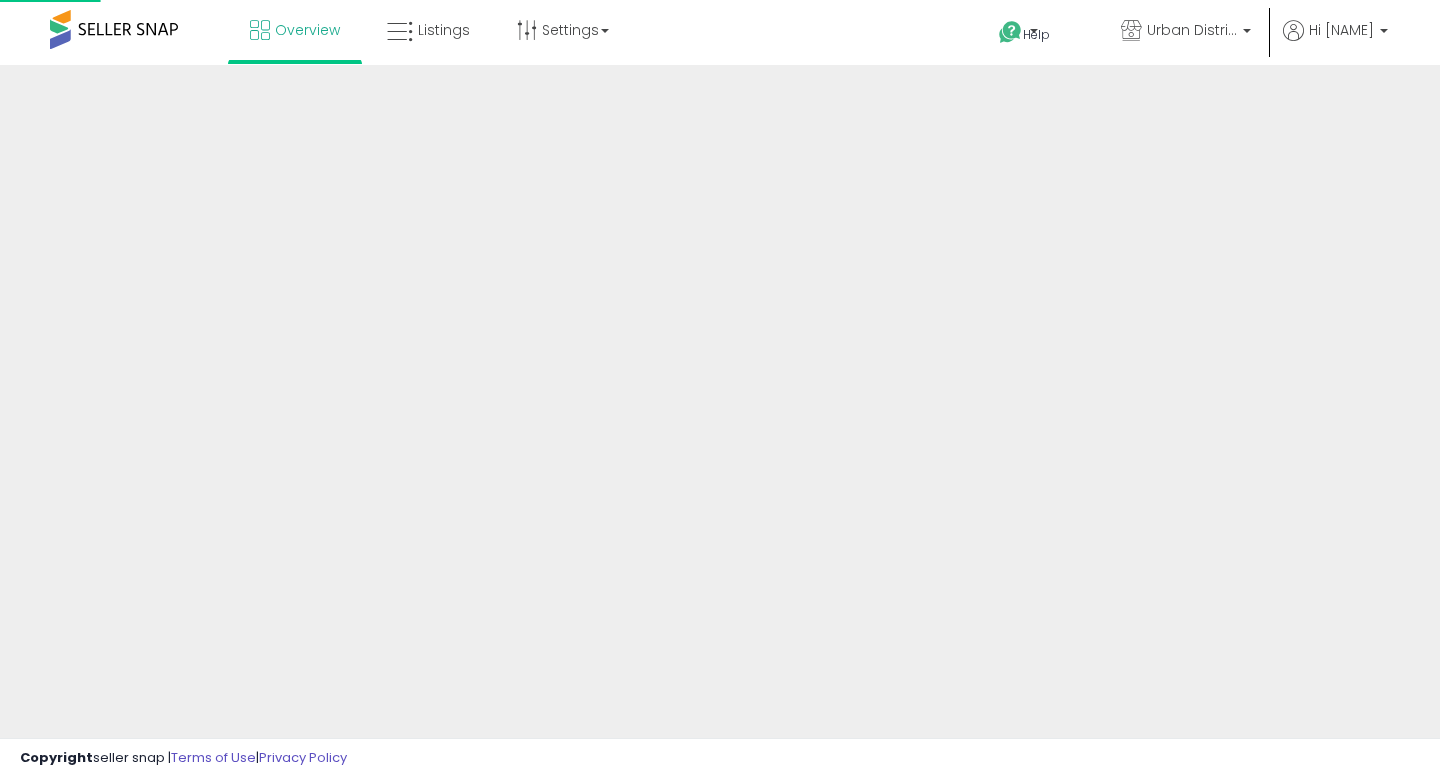 scroll, scrollTop: 0, scrollLeft: 0, axis: both 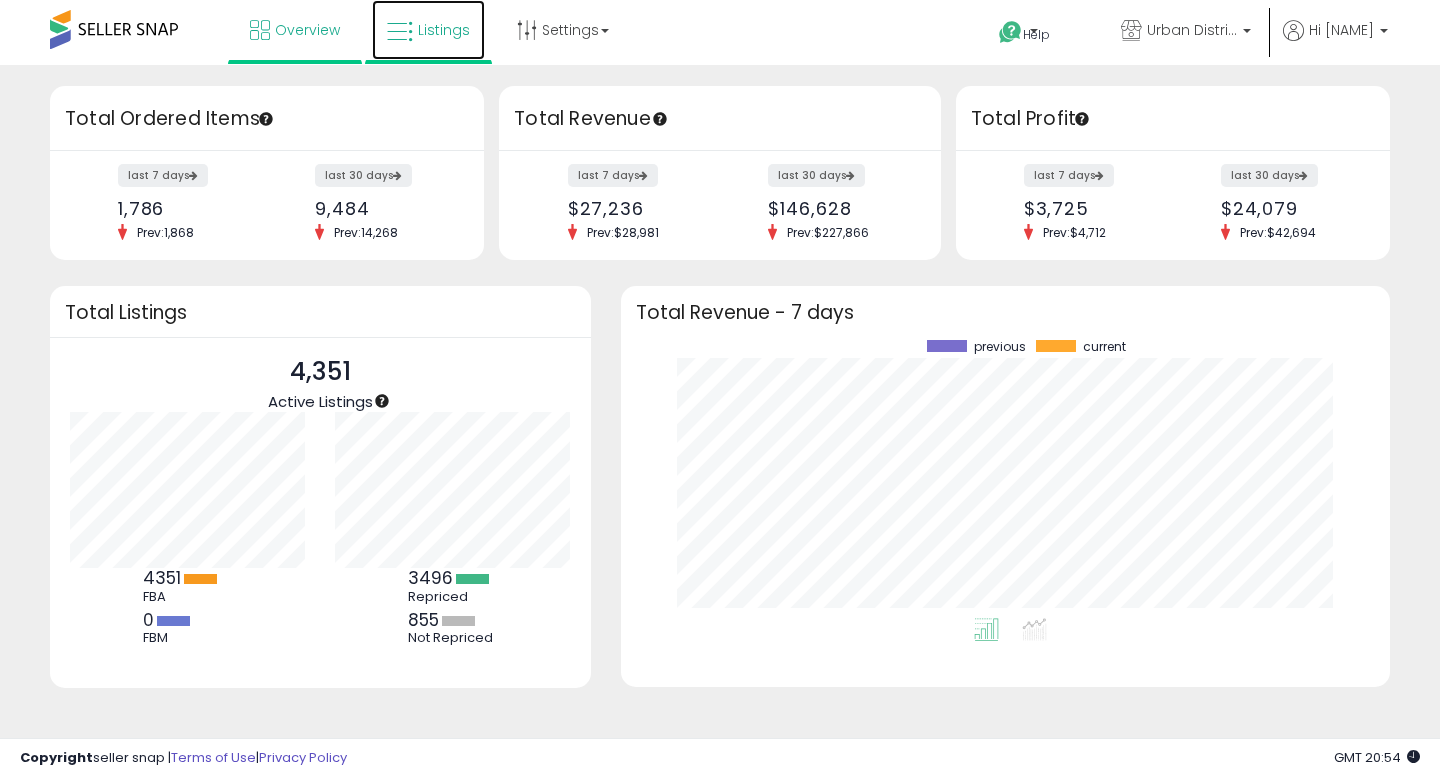 click on "Listings" at bounding box center (428, 30) 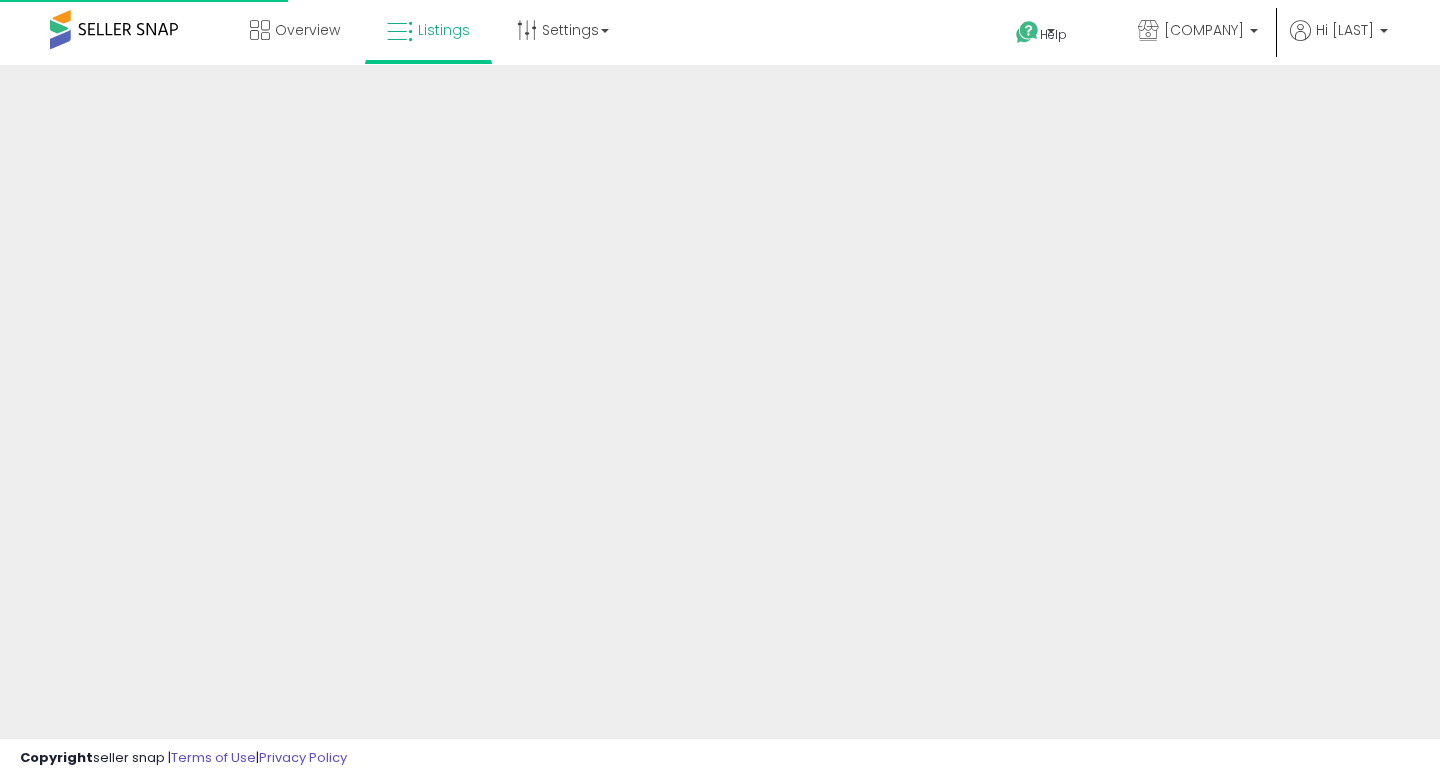 scroll, scrollTop: 0, scrollLeft: 0, axis: both 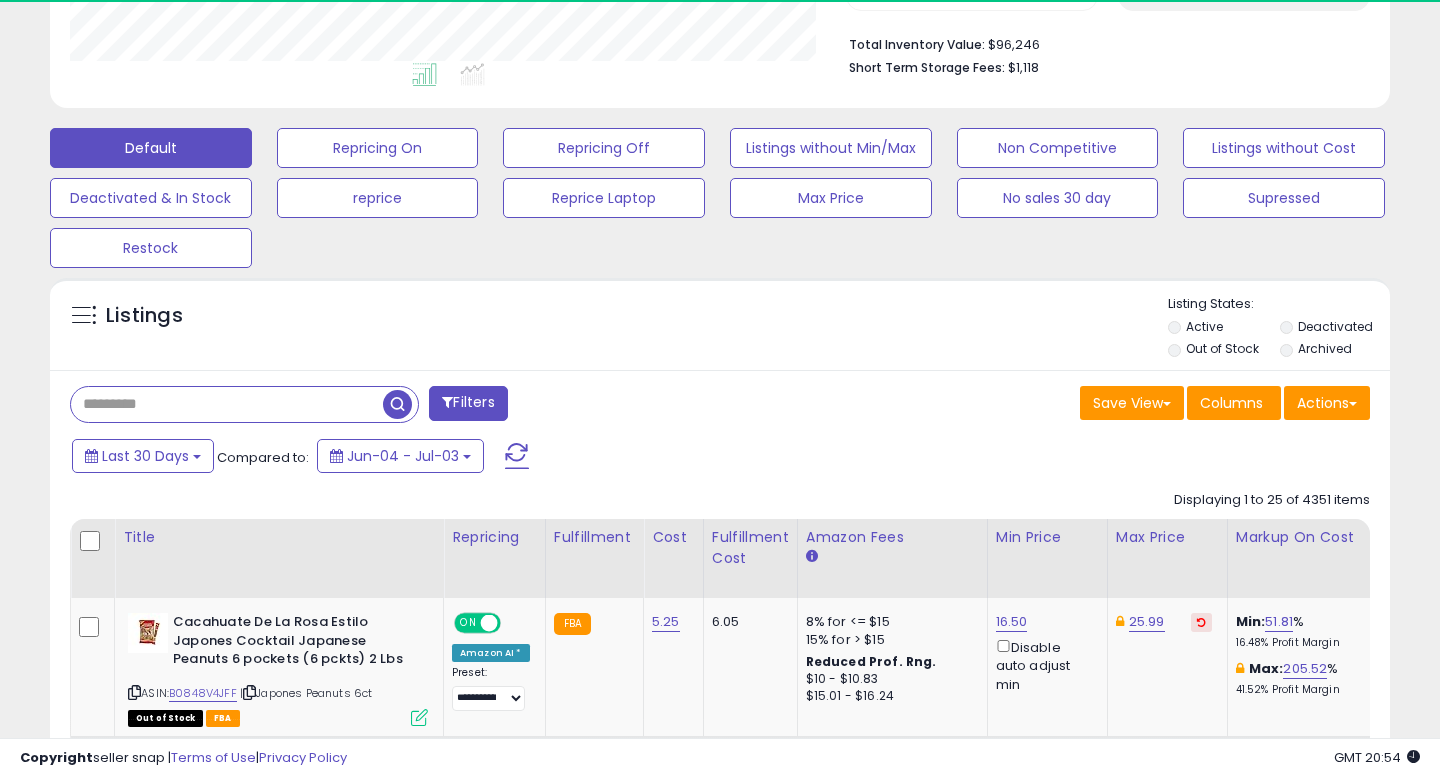 paste on "**********" 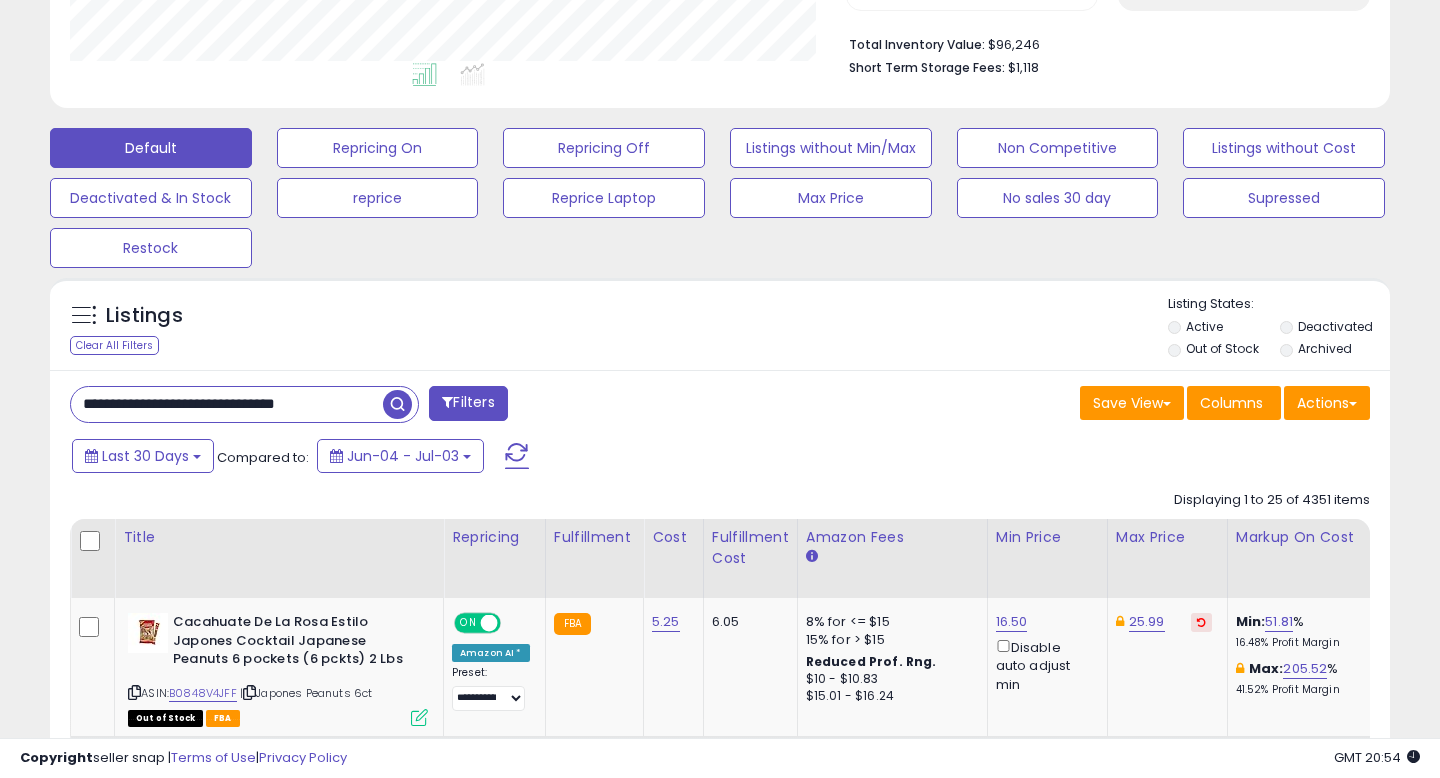 type on "**********" 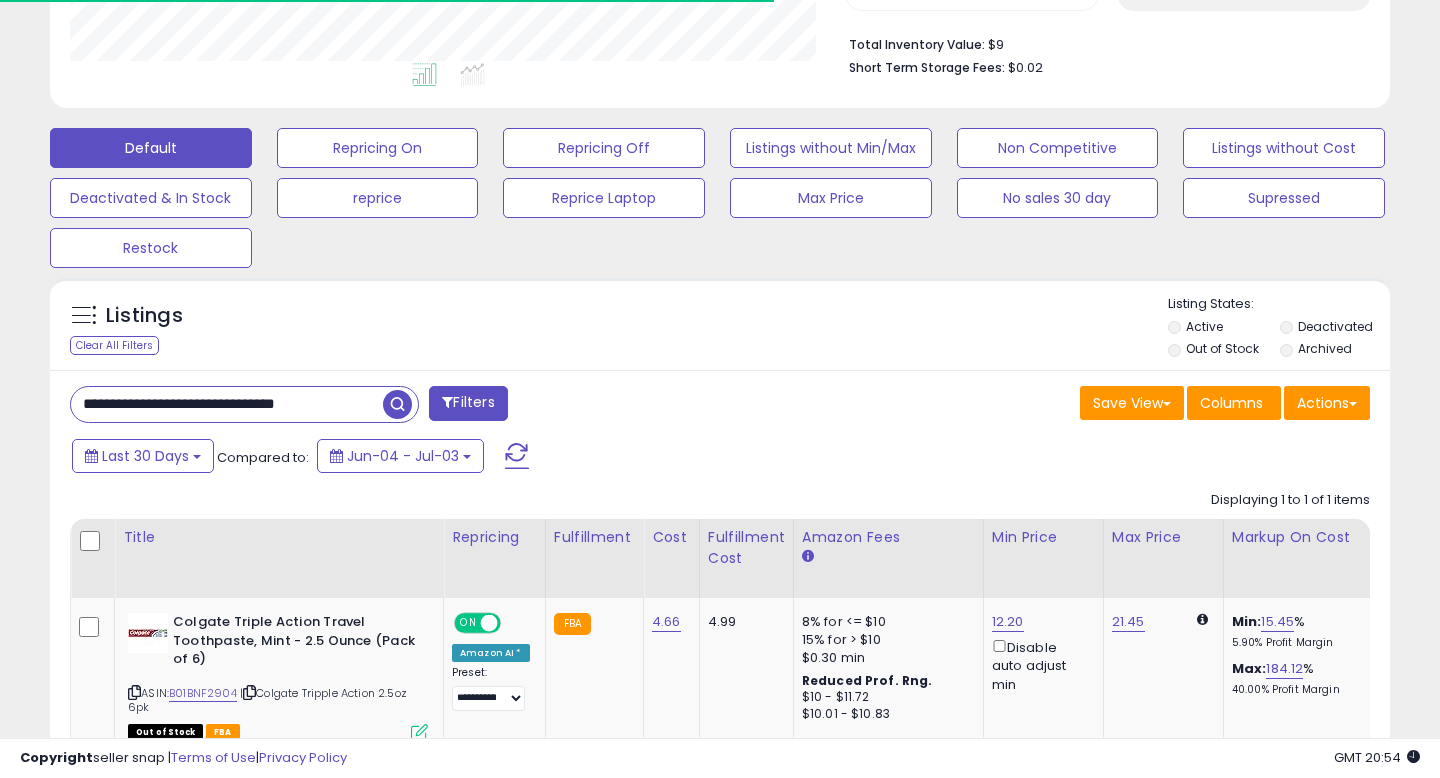 scroll, scrollTop: 632, scrollLeft: 0, axis: vertical 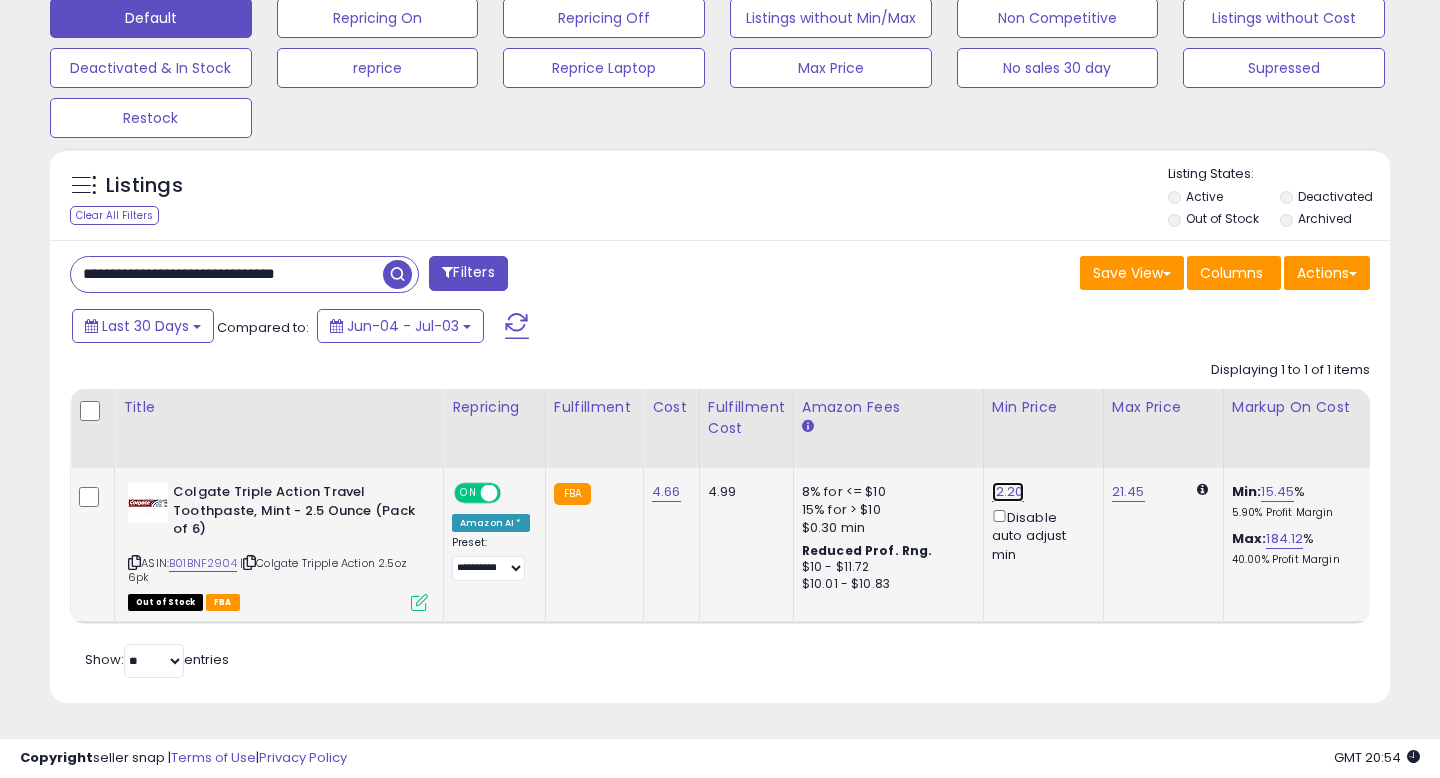 click on "12.20" at bounding box center (1008, 492) 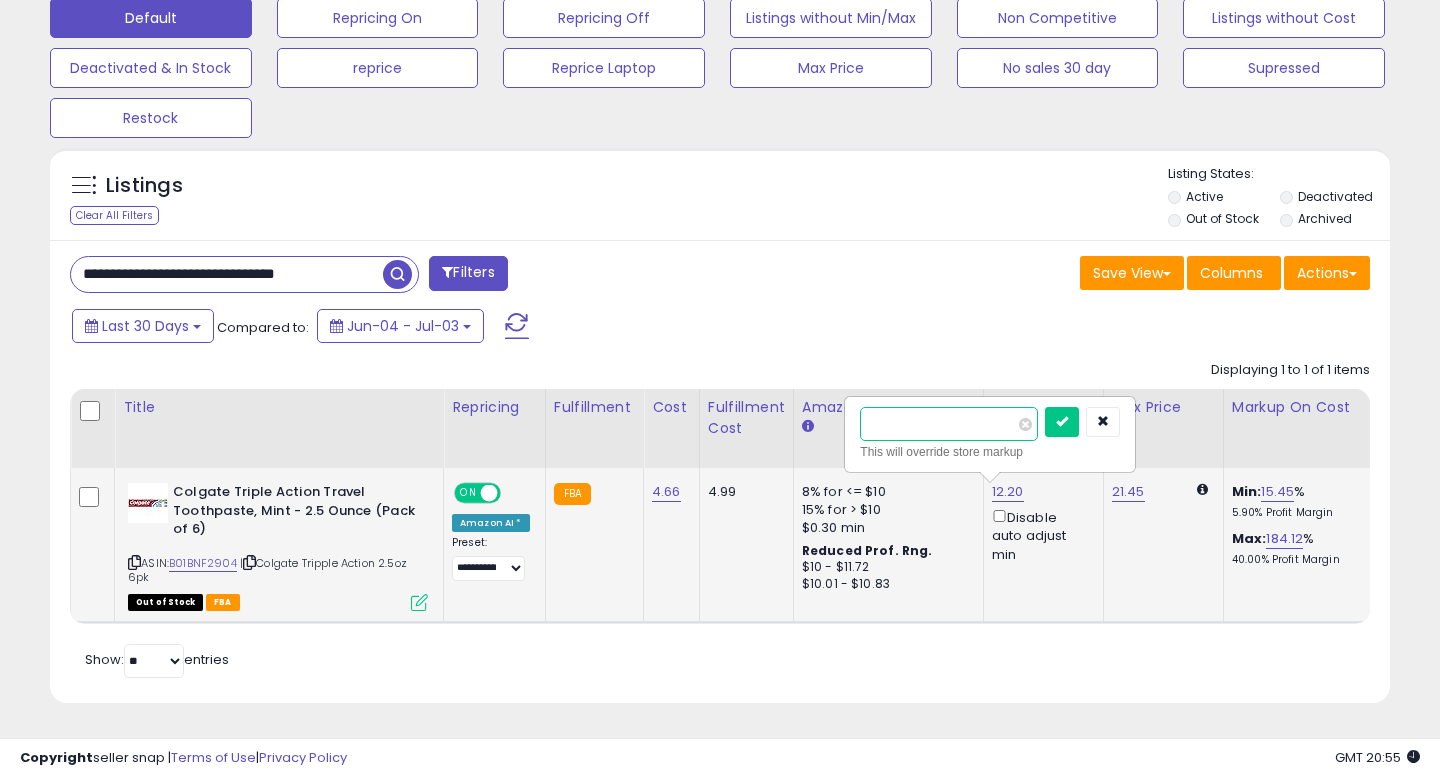 click on "*****" at bounding box center [949, 424] 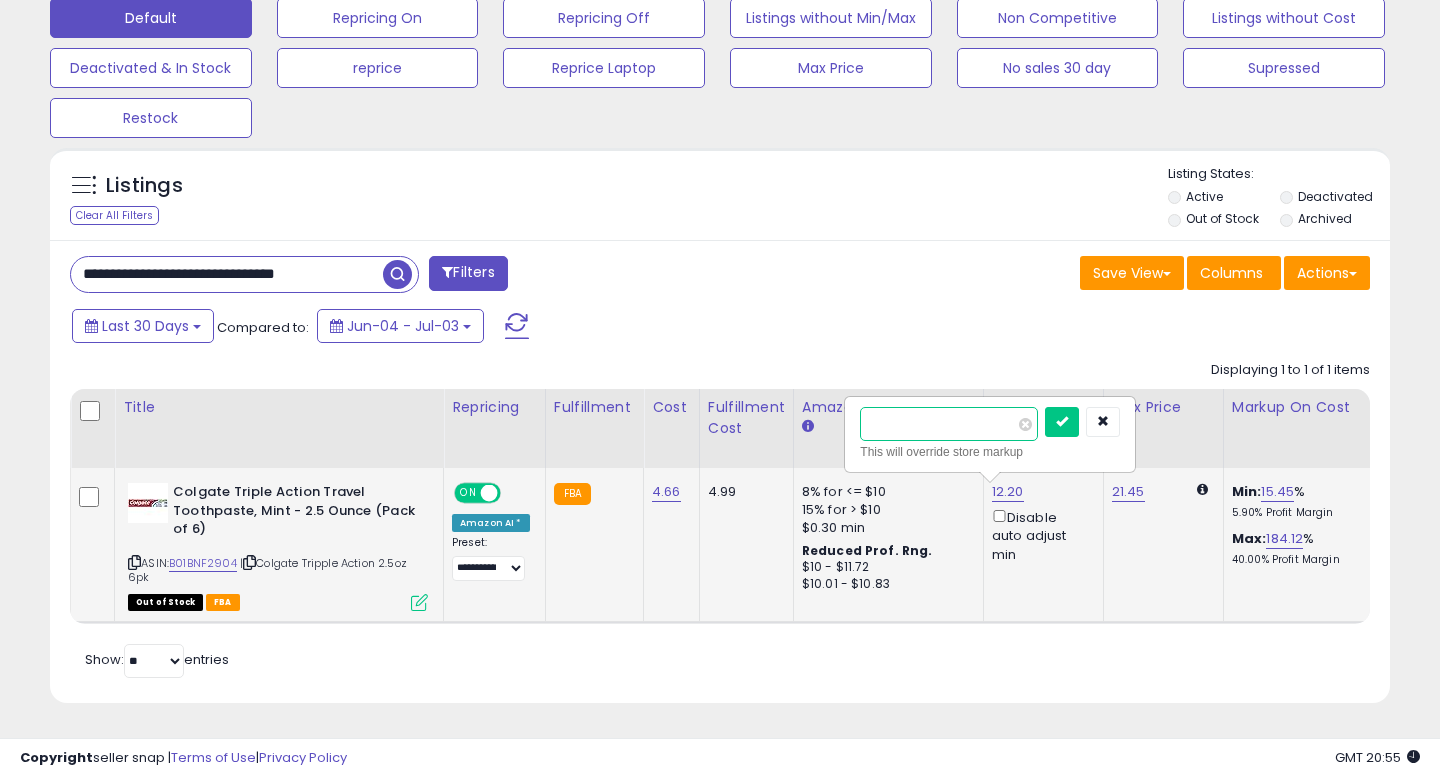 type on "****" 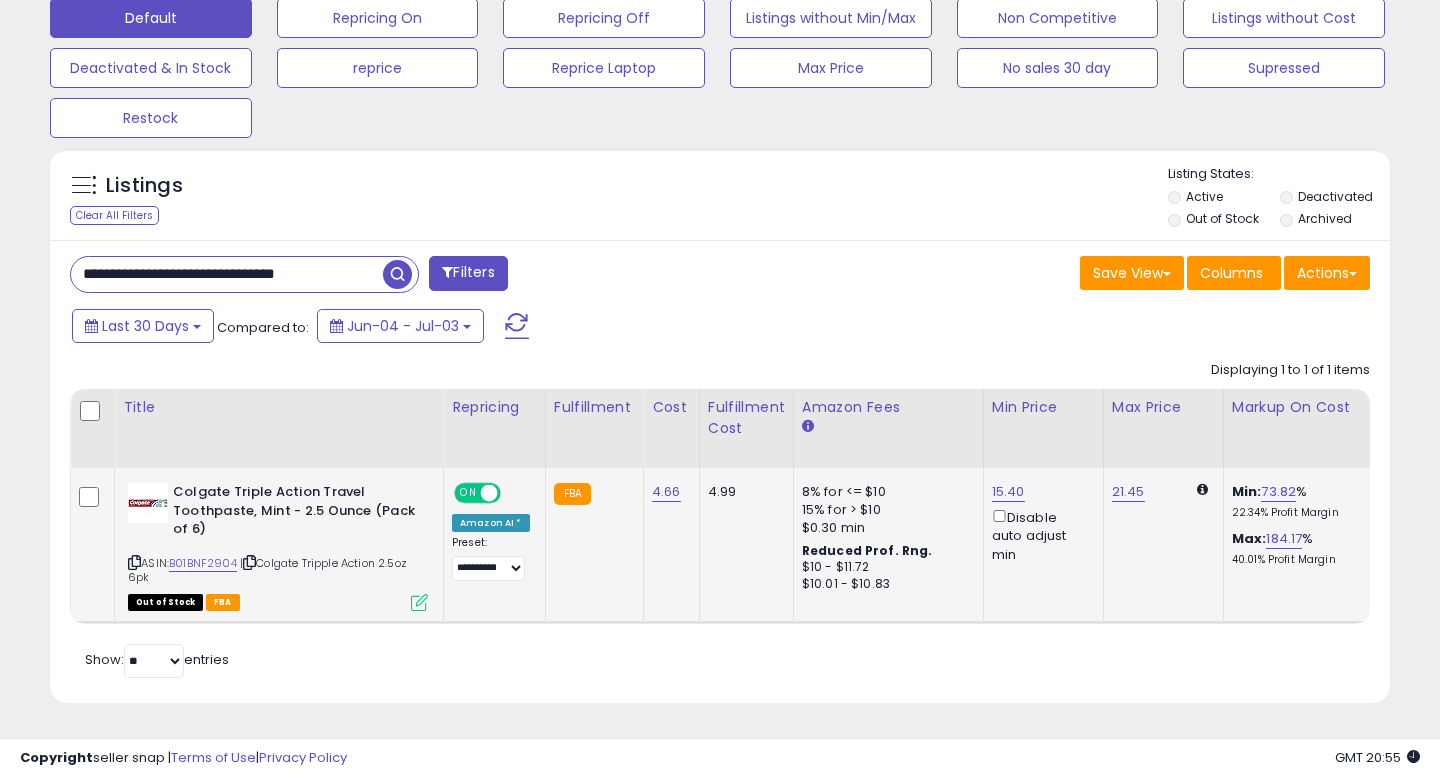 click on "4.66" 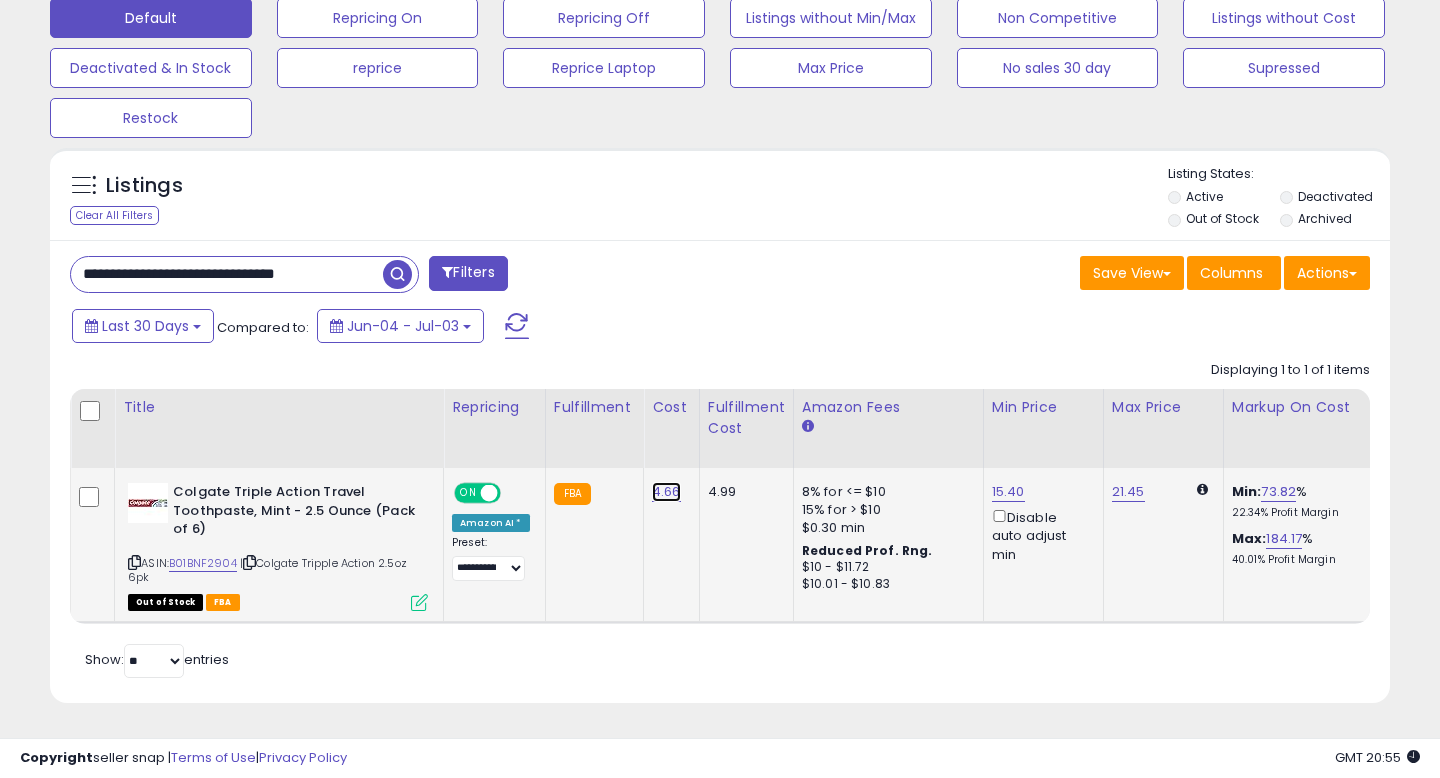 click on "4.66" at bounding box center (666, 492) 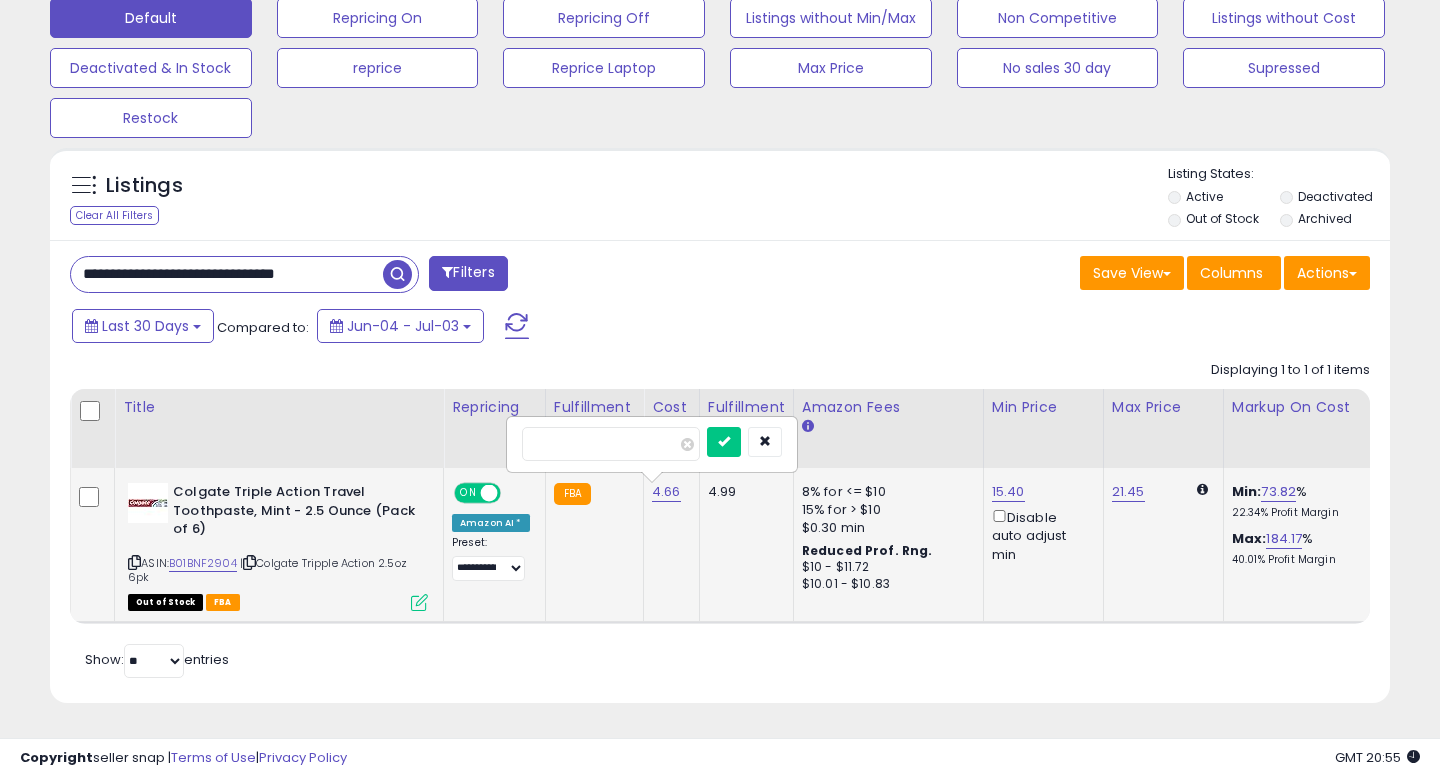 type on "****" 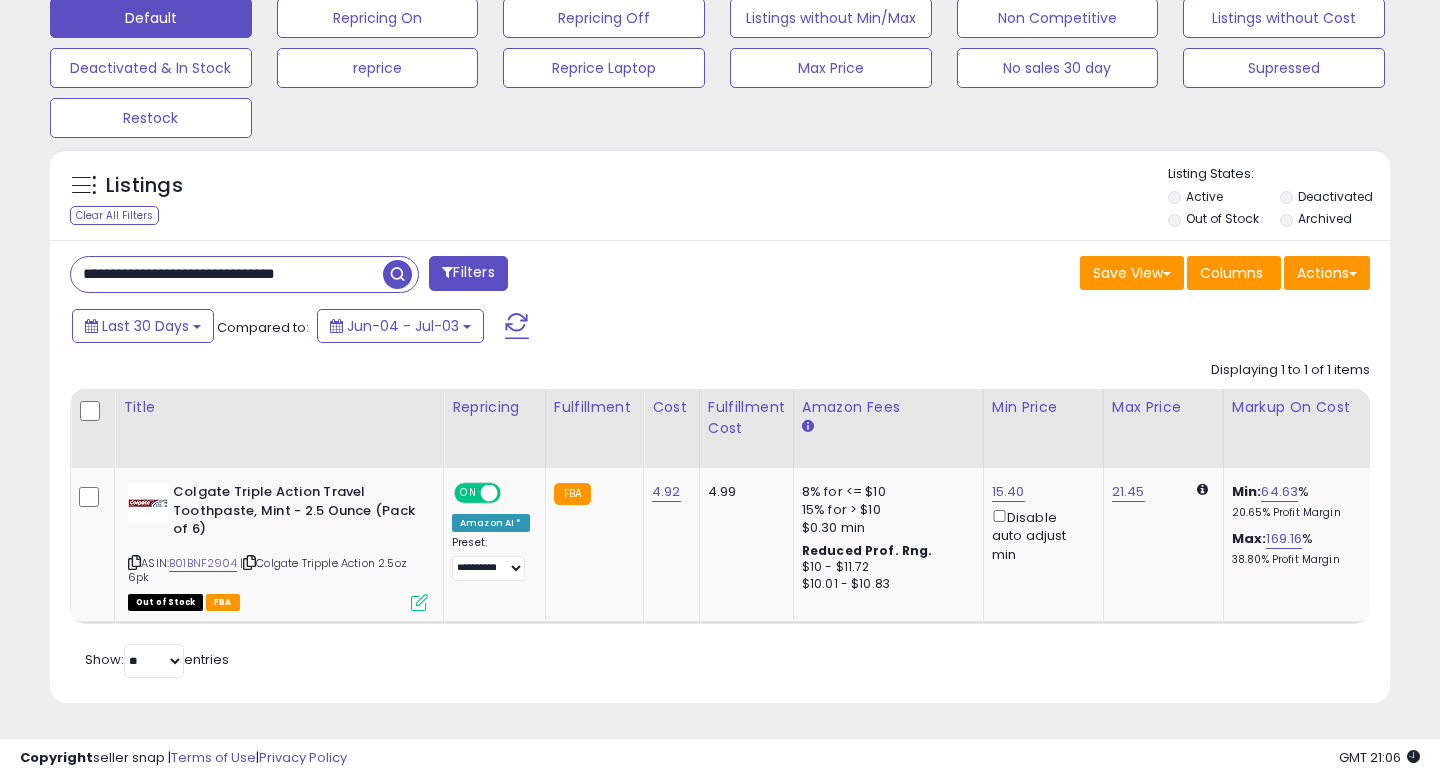 click on "**********" at bounding box center [227, 274] 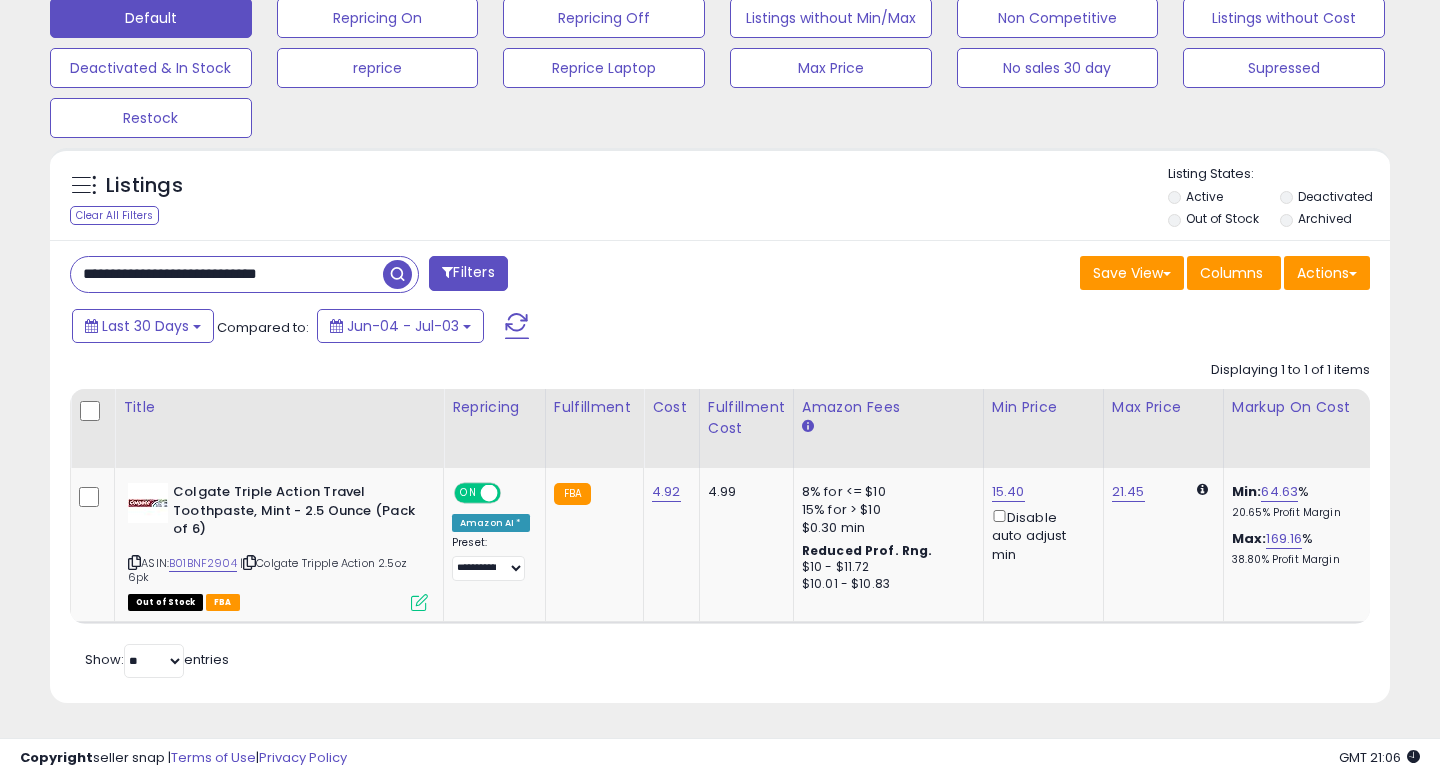 type on "**********" 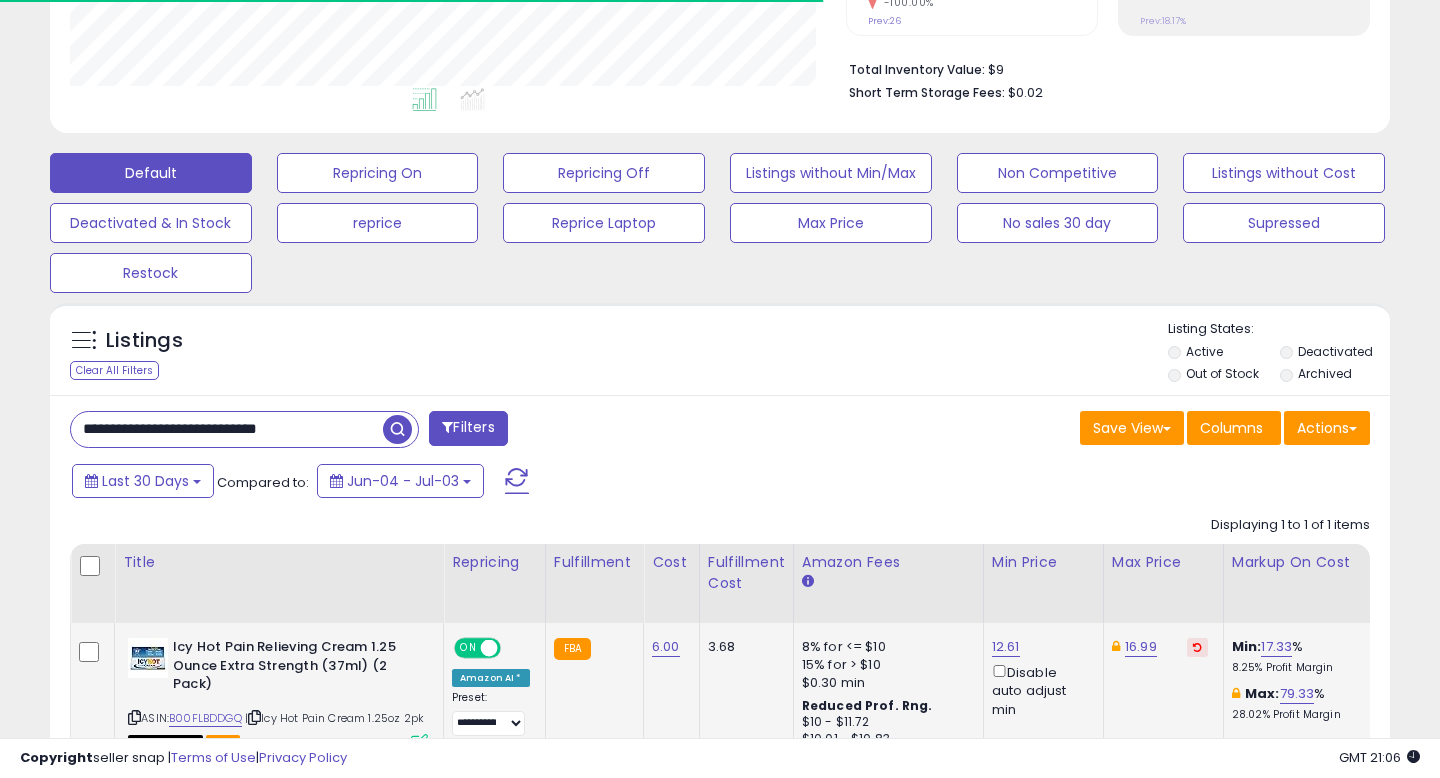 scroll, scrollTop: 632, scrollLeft: 0, axis: vertical 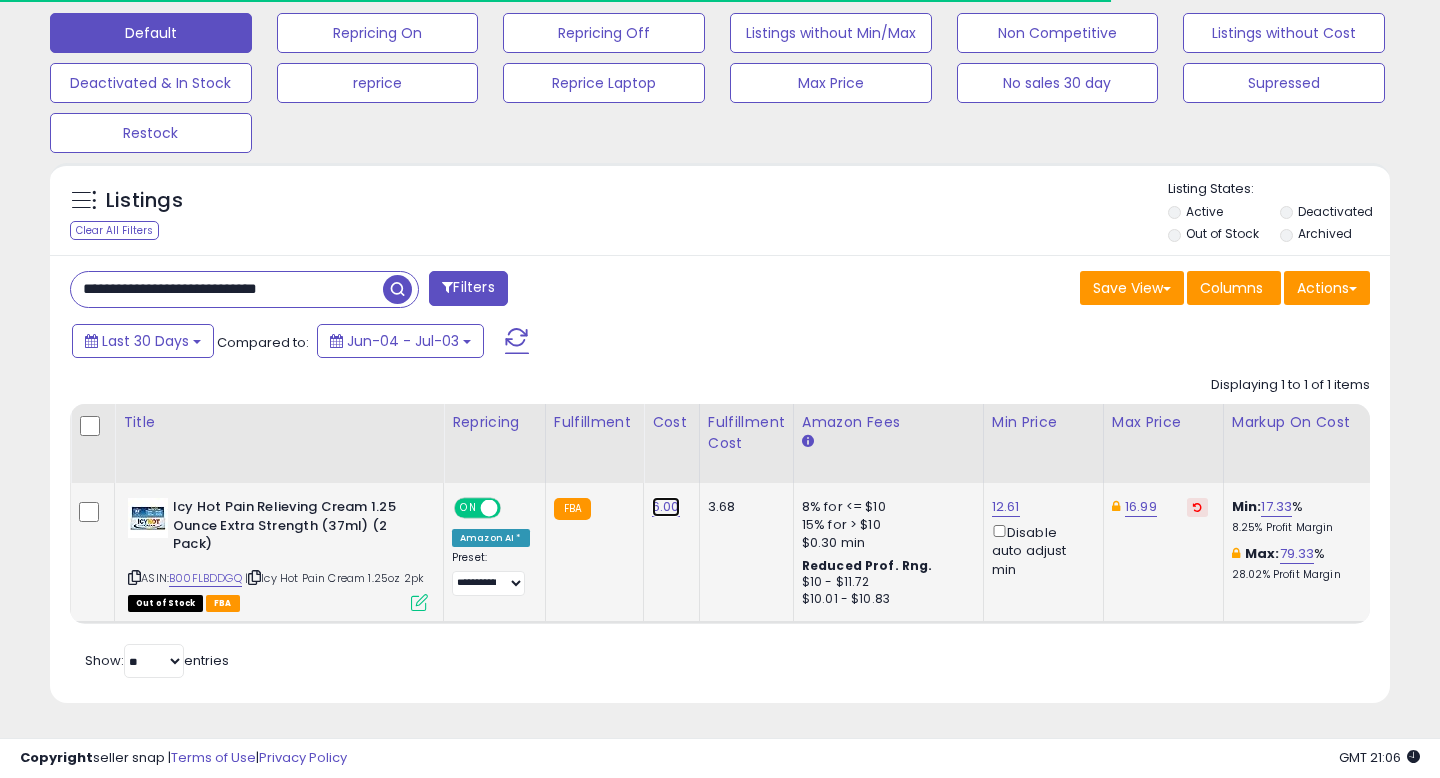 click on "6.00" at bounding box center (666, 507) 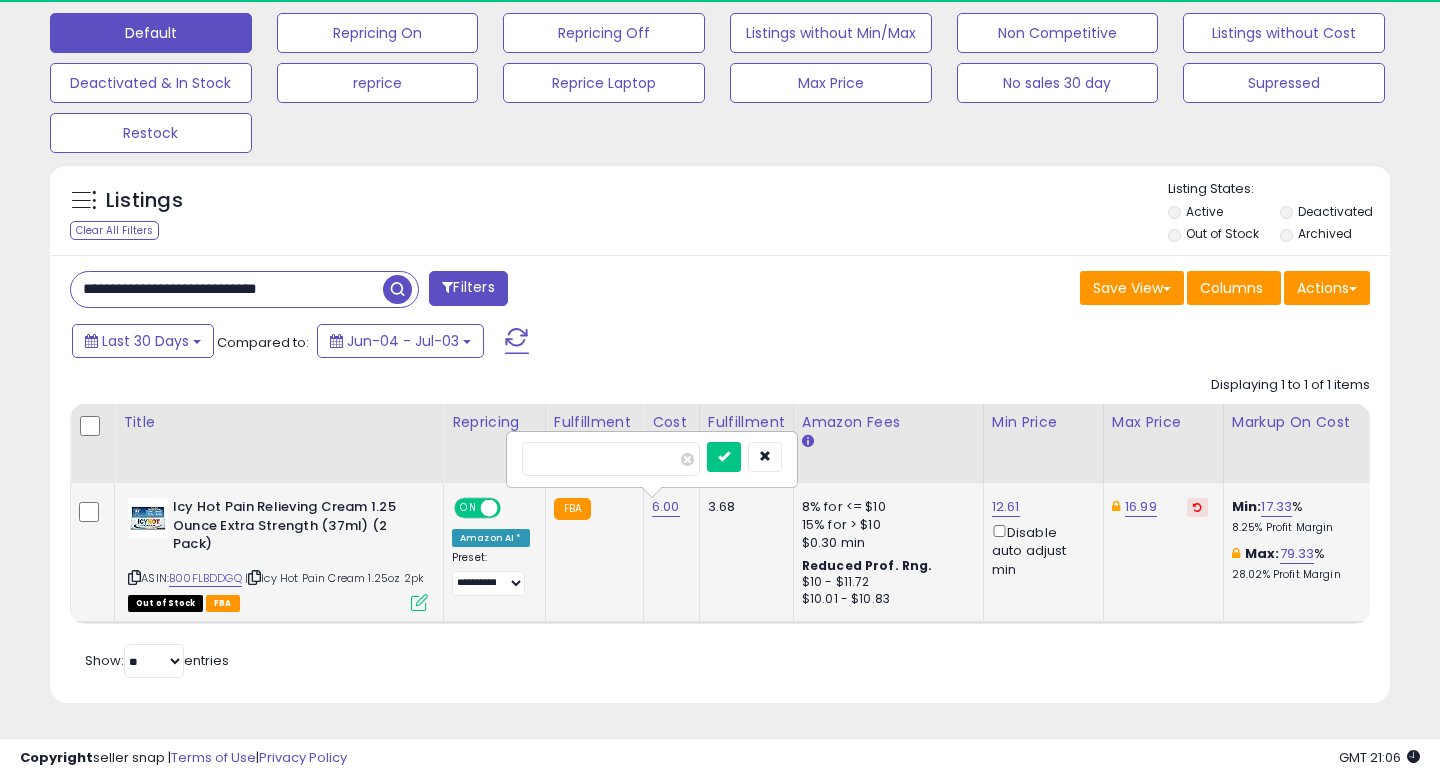 scroll, scrollTop: 999590, scrollLeft: 999224, axis: both 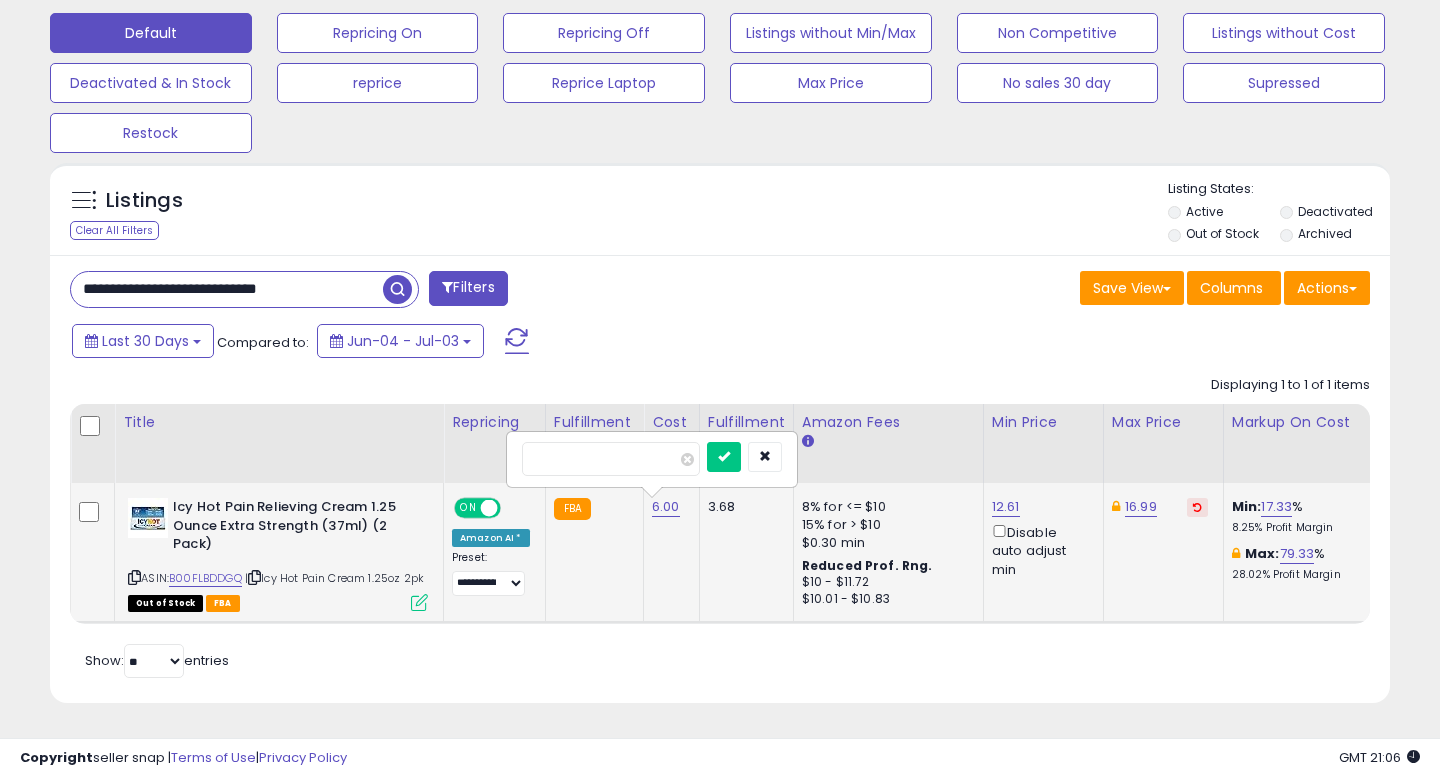 type on "***" 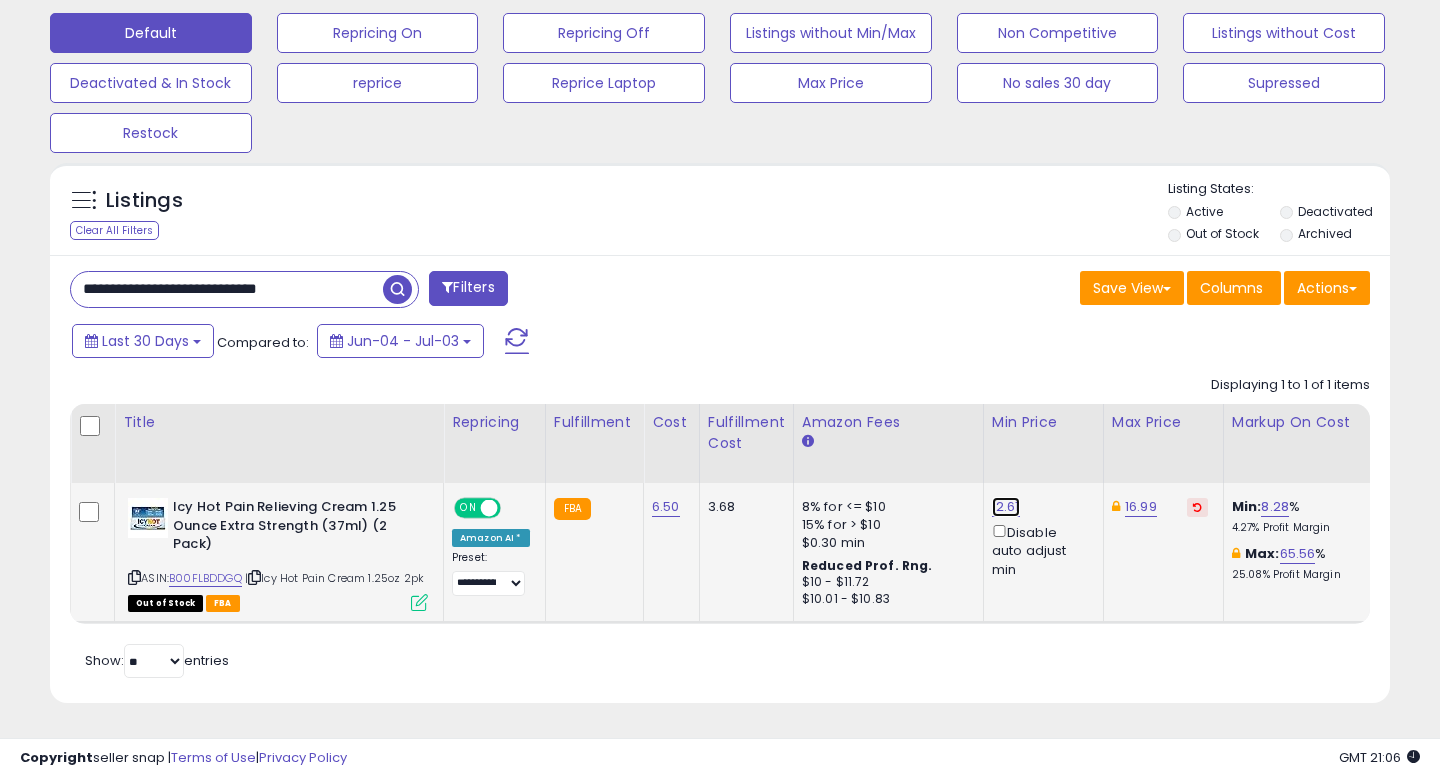 click on "12.61" at bounding box center (1006, 507) 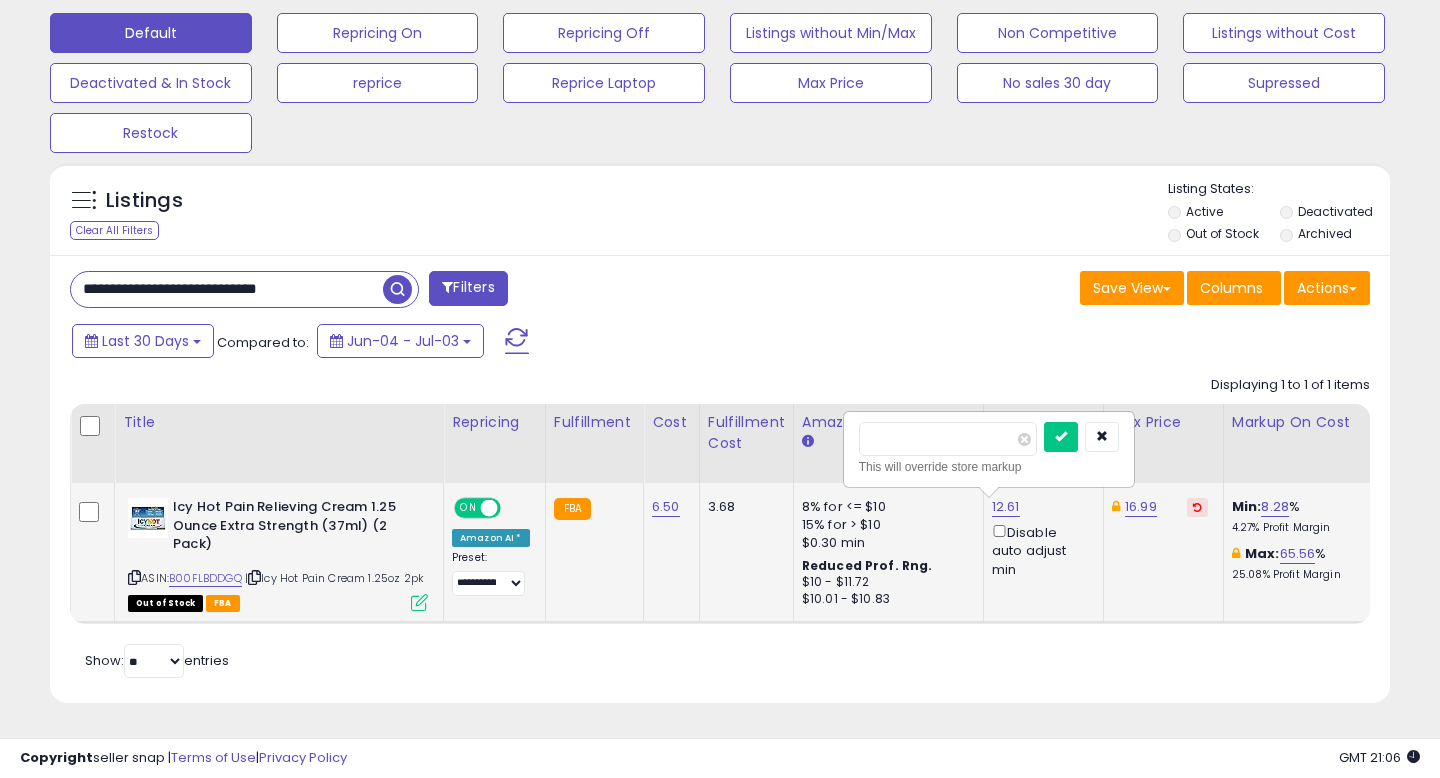 click on "*****" at bounding box center (948, 439) 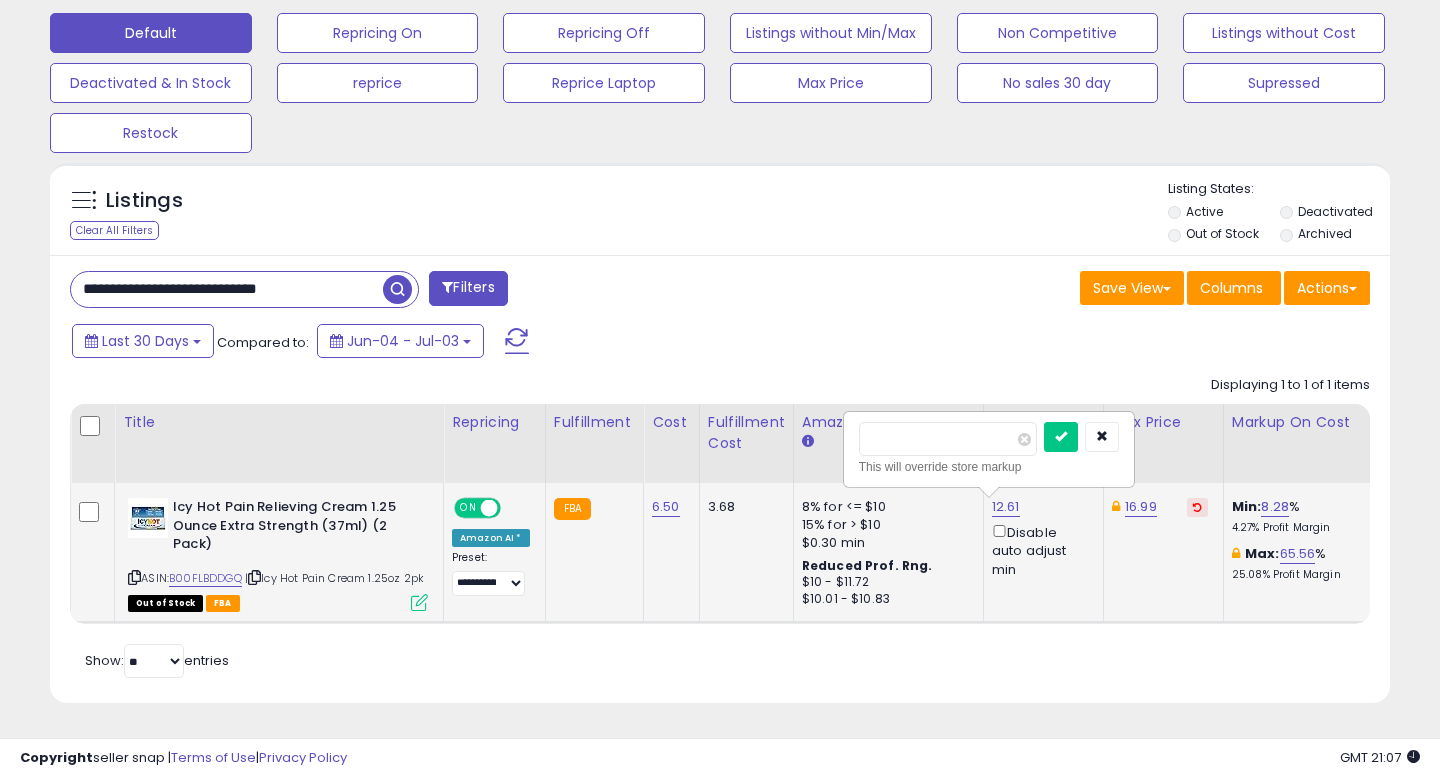 type on "*****" 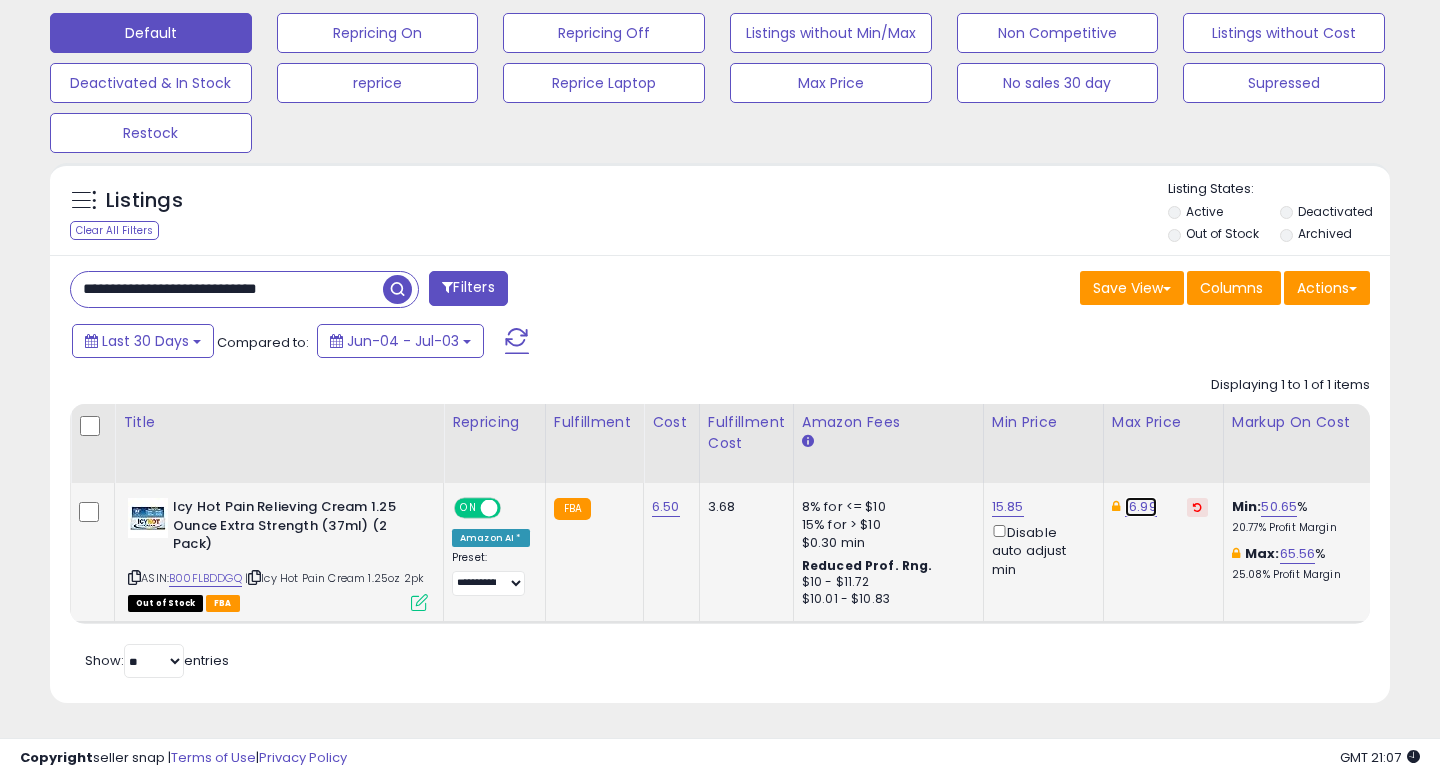 click on "16.99" at bounding box center (1141, 507) 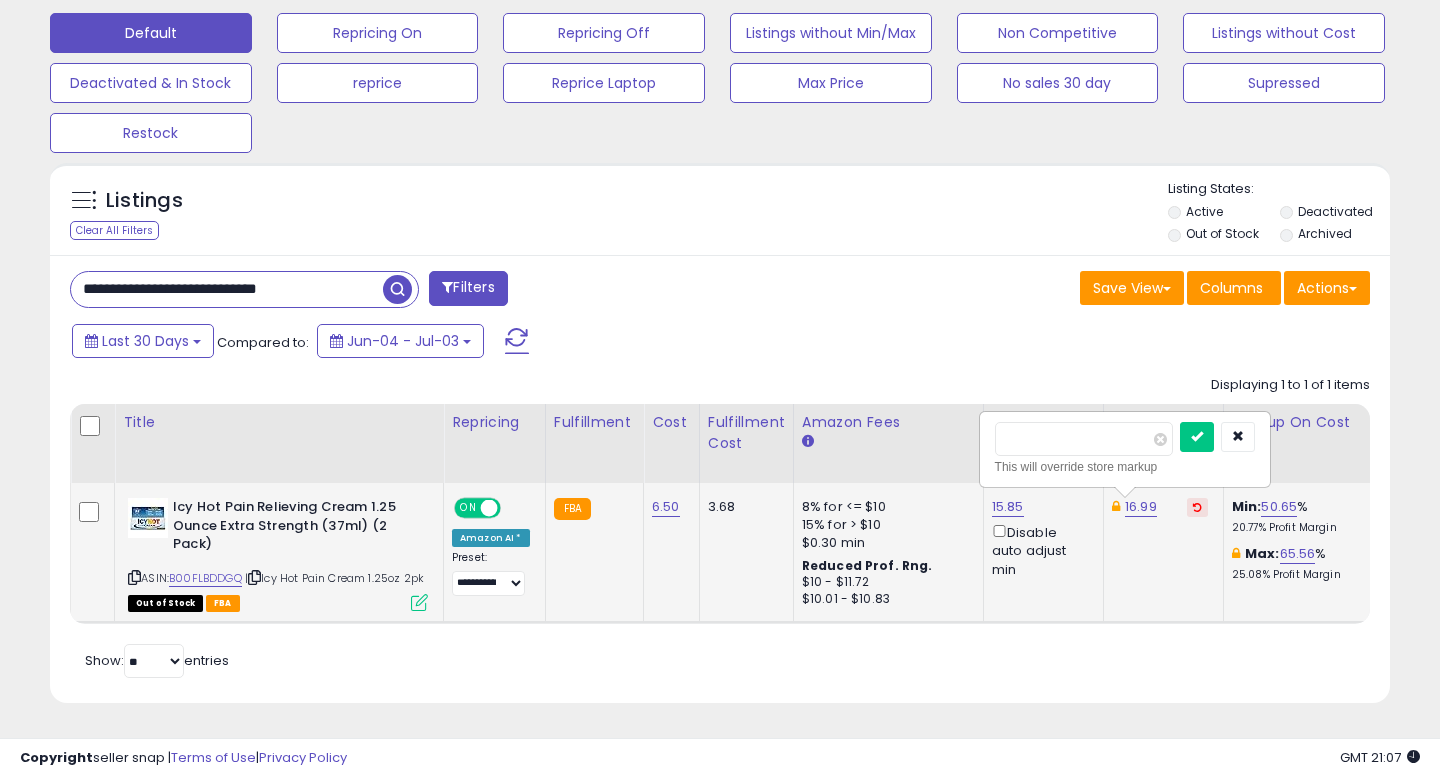 click on "*****" at bounding box center [1084, 439] 